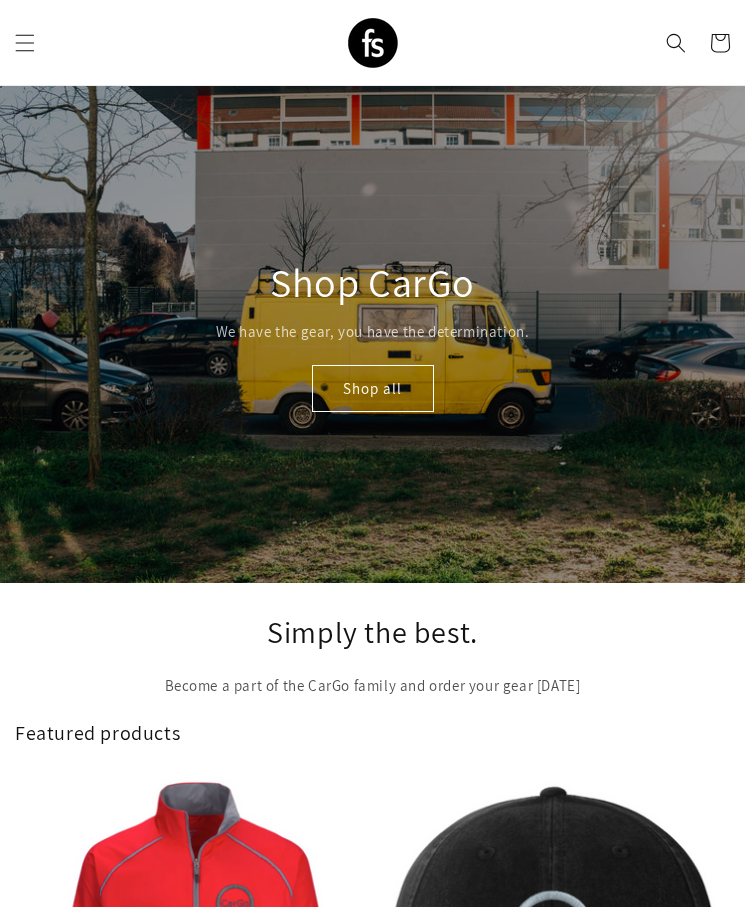 scroll, scrollTop: 16, scrollLeft: 0, axis: vertical 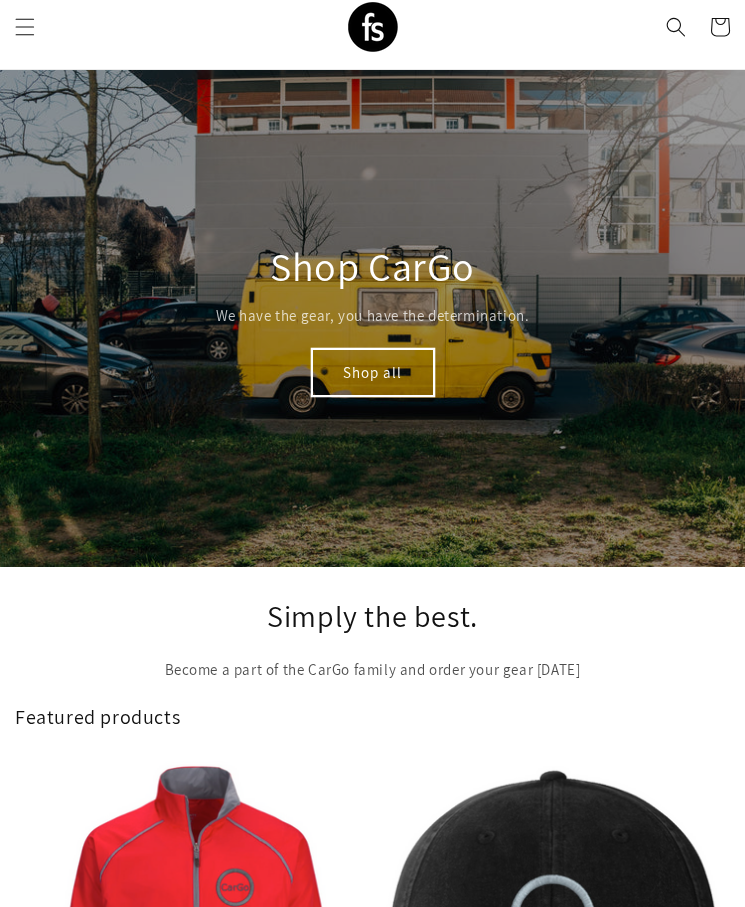 click on "Shop all" at bounding box center (373, 372) 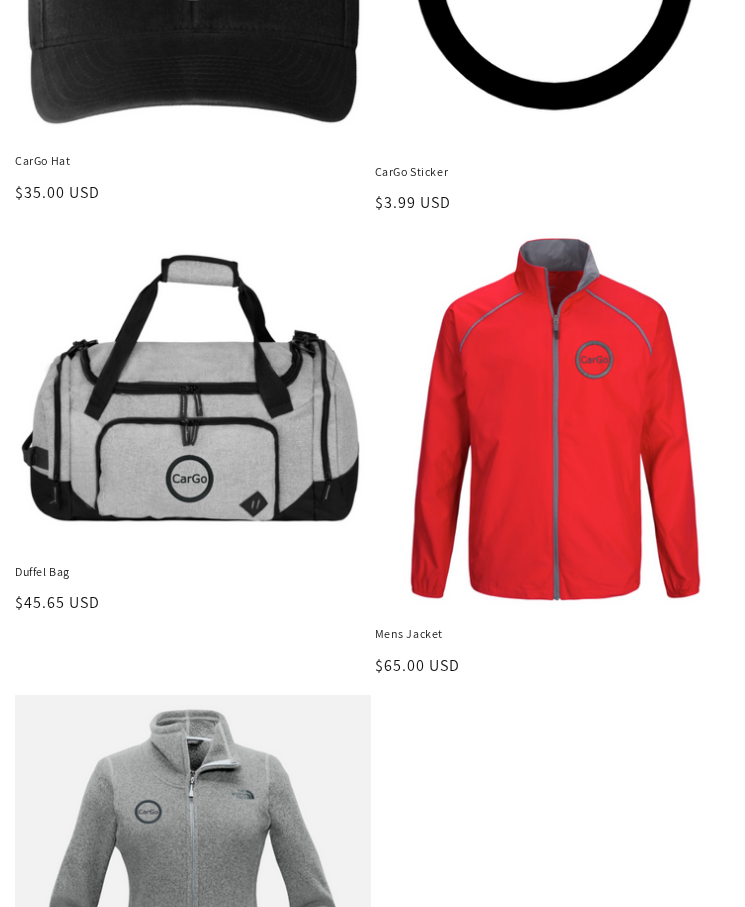 scroll, scrollTop: 465, scrollLeft: 0, axis: vertical 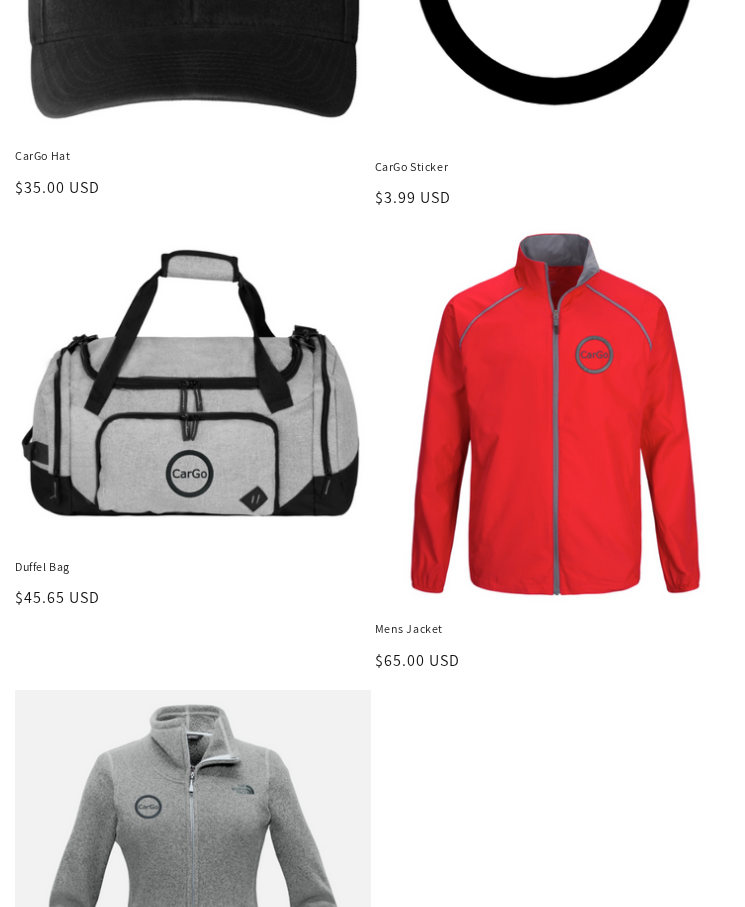 click on "Mens Jacket" at bounding box center [553, 629] 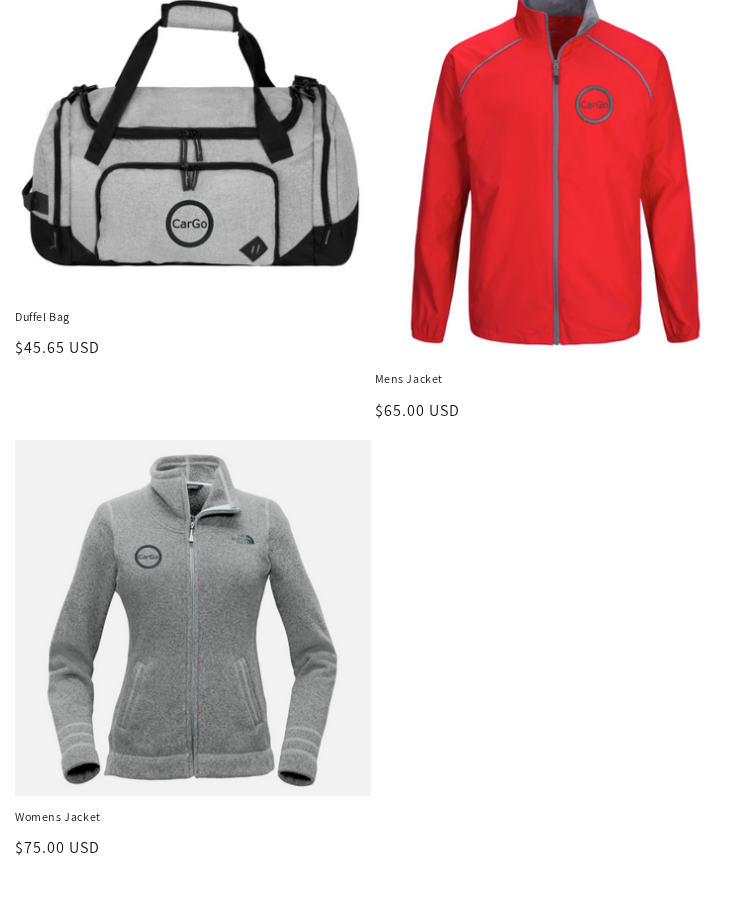 scroll, scrollTop: 891, scrollLeft: 0, axis: vertical 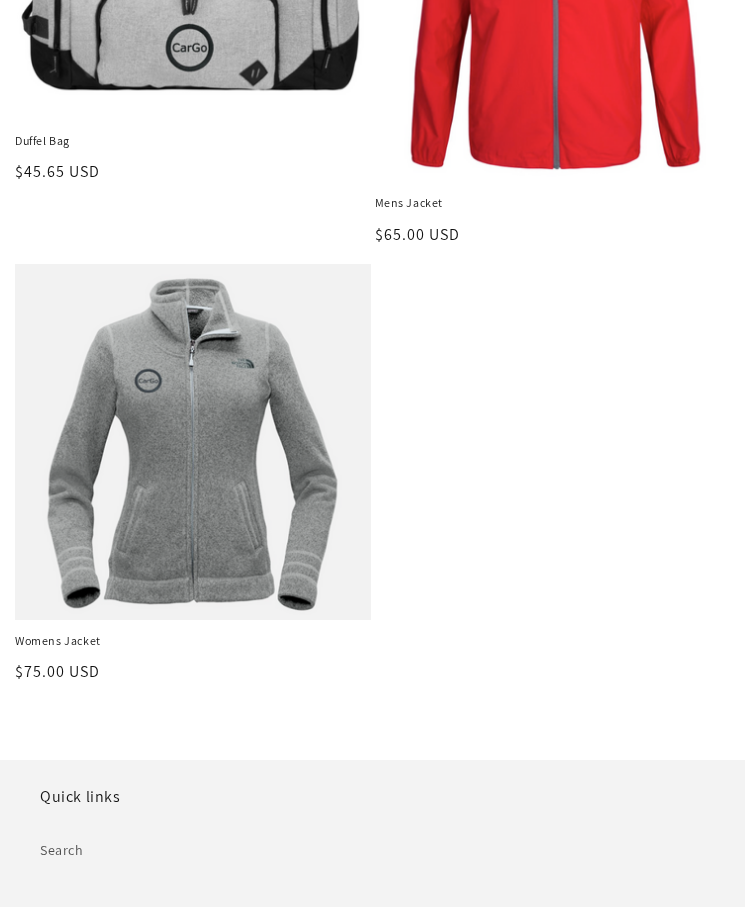 click on "Womens Jacket" at bounding box center [193, 641] 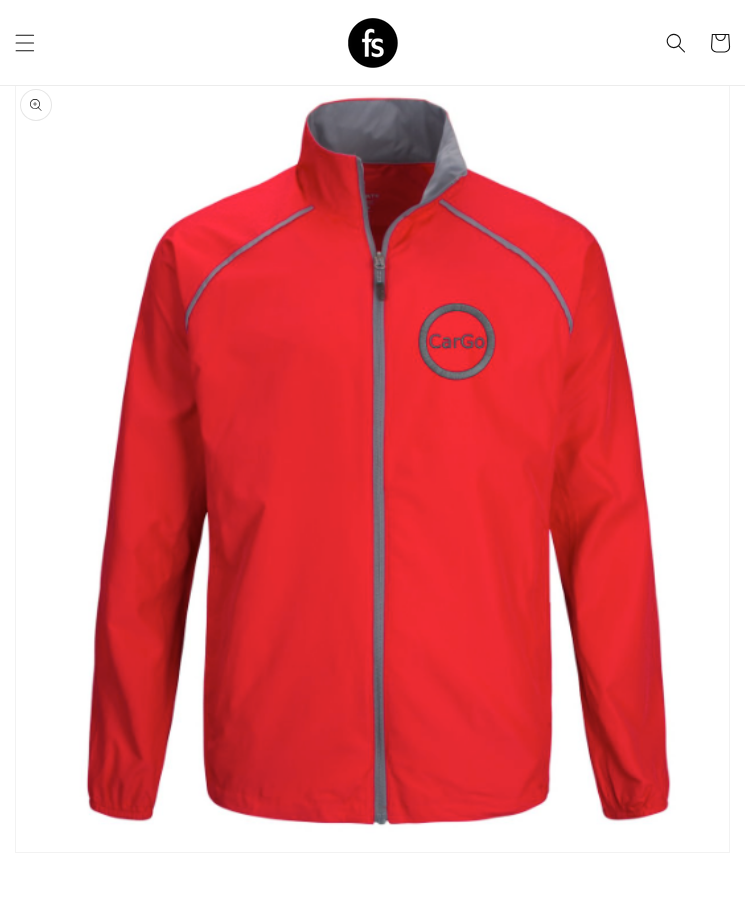 scroll, scrollTop: 0, scrollLeft: 0, axis: both 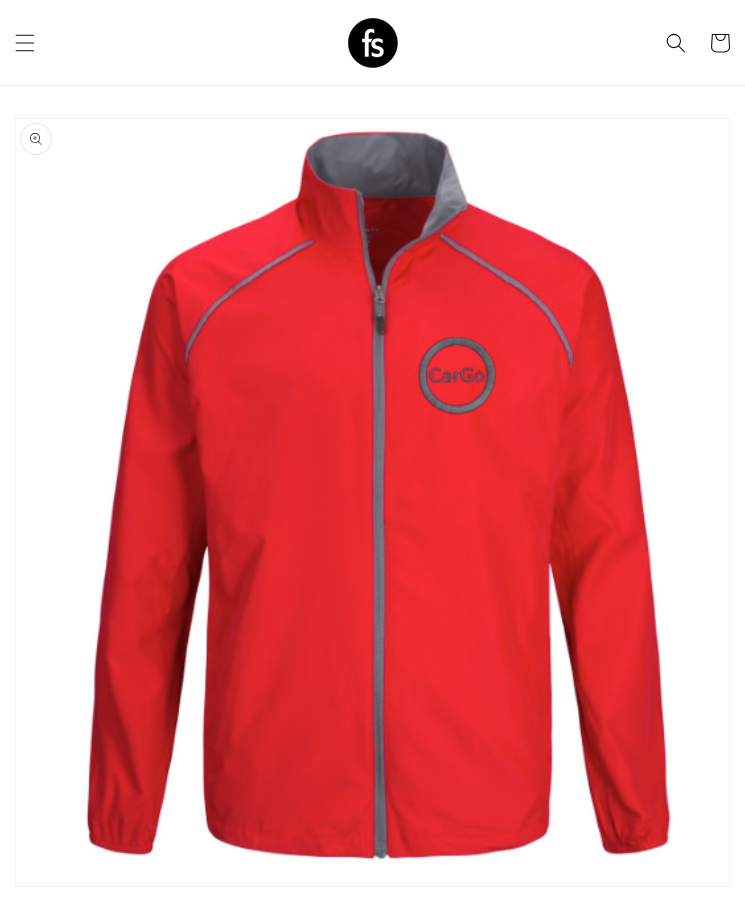 click on "Add to cart" at bounding box center (235, 1292) 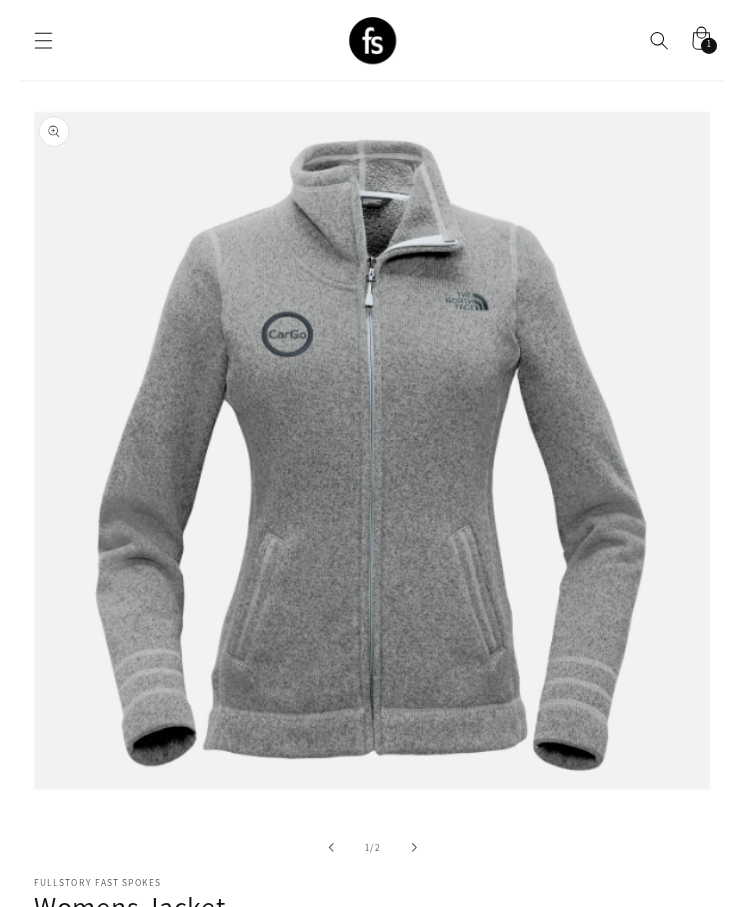 scroll, scrollTop: 0, scrollLeft: 0, axis: both 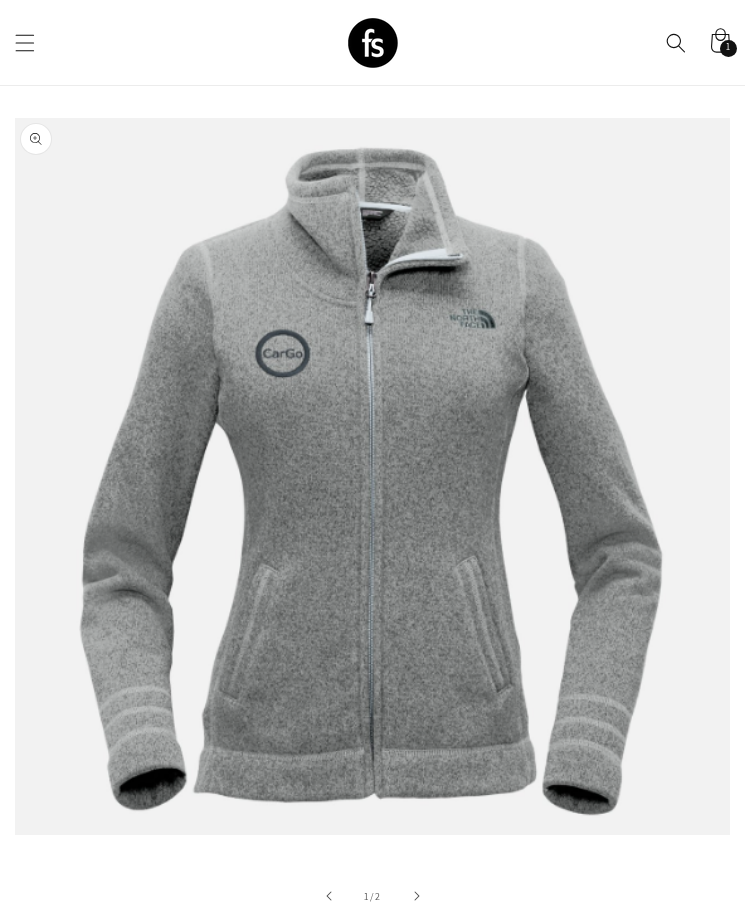 click on "M" at bounding box center (166, 1085) 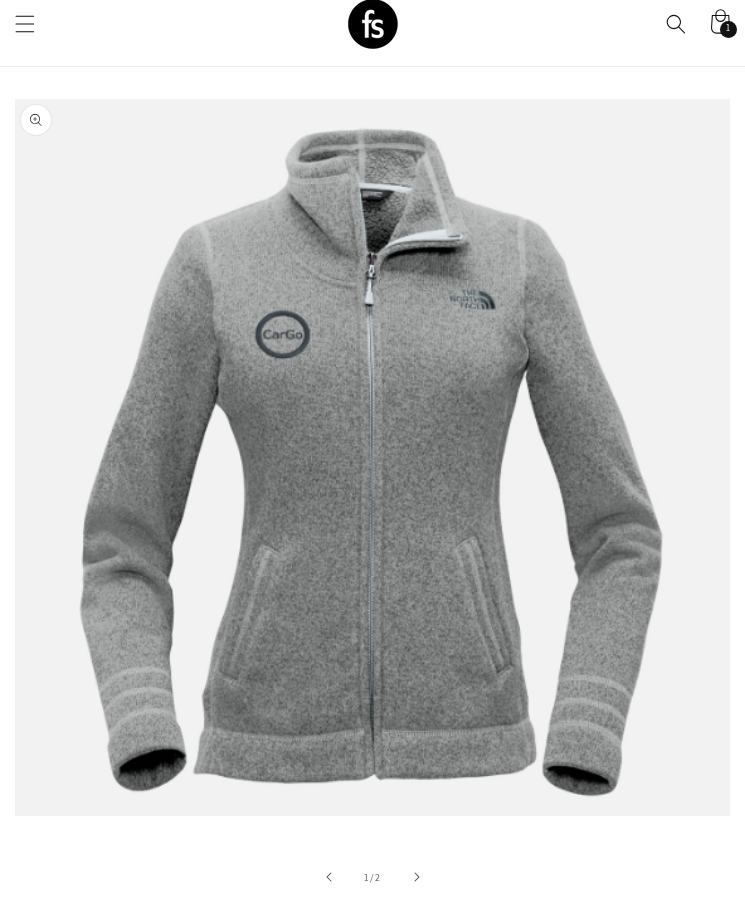 scroll, scrollTop: 0, scrollLeft: 0, axis: both 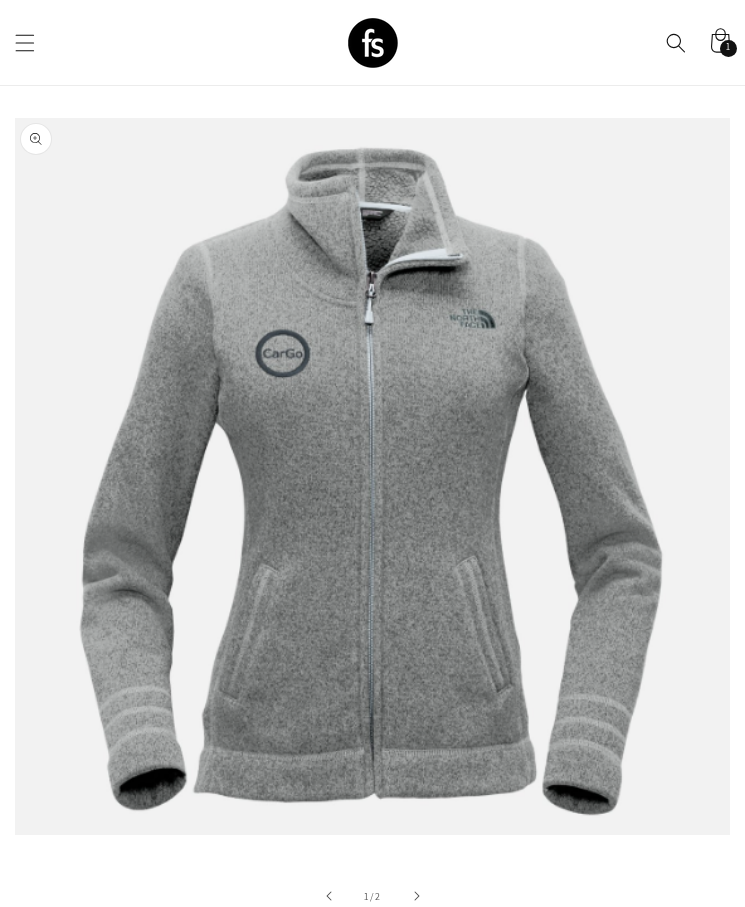 click on "Add to cart" at bounding box center (235, 1240) 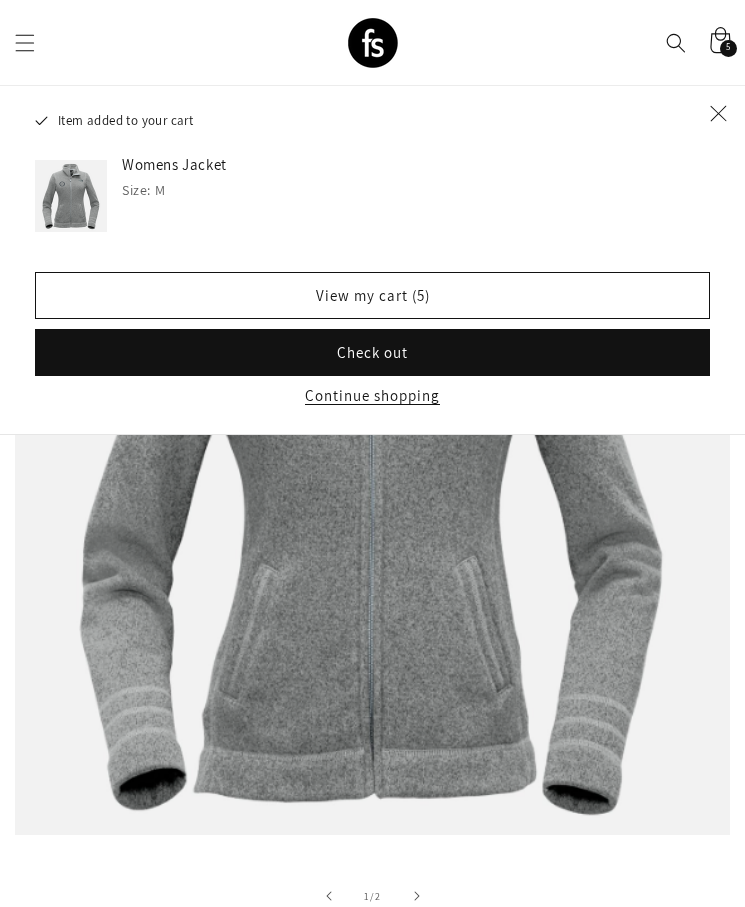 click 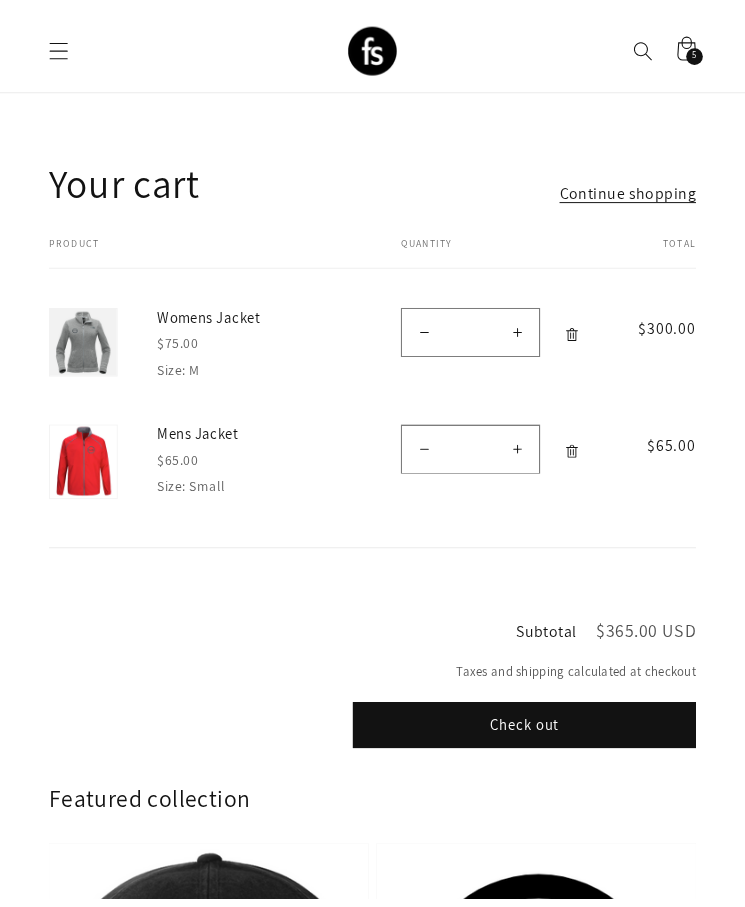 scroll, scrollTop: 0, scrollLeft: 0, axis: both 